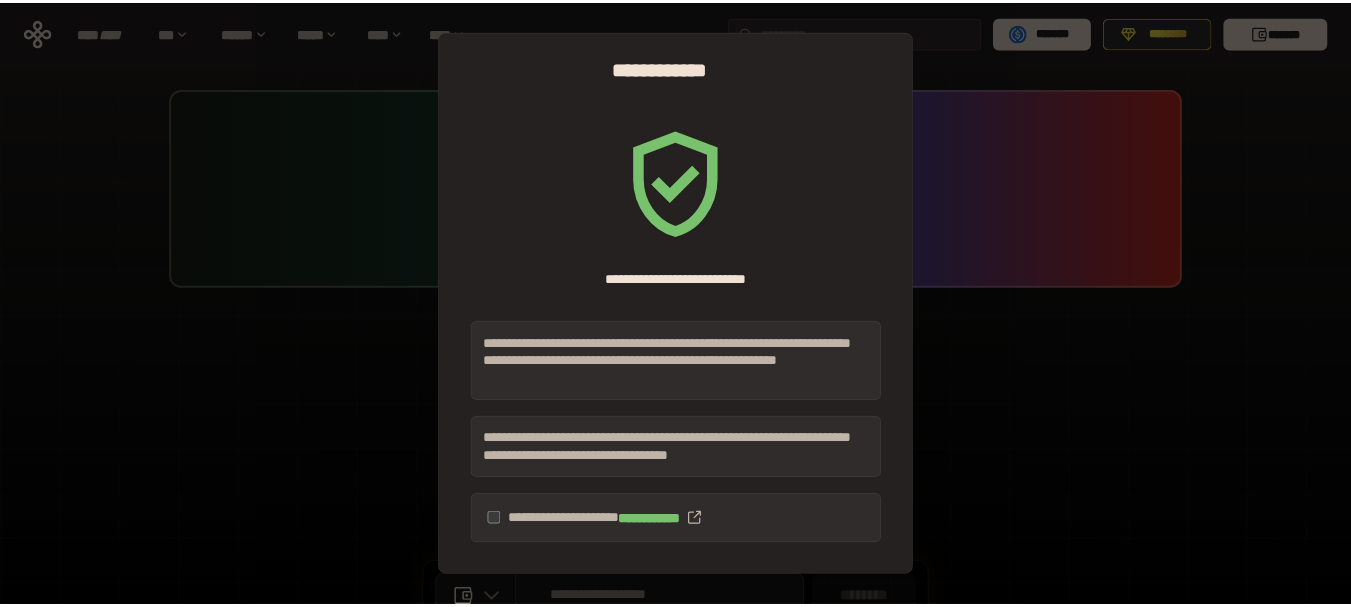 scroll, scrollTop: 0, scrollLeft: 0, axis: both 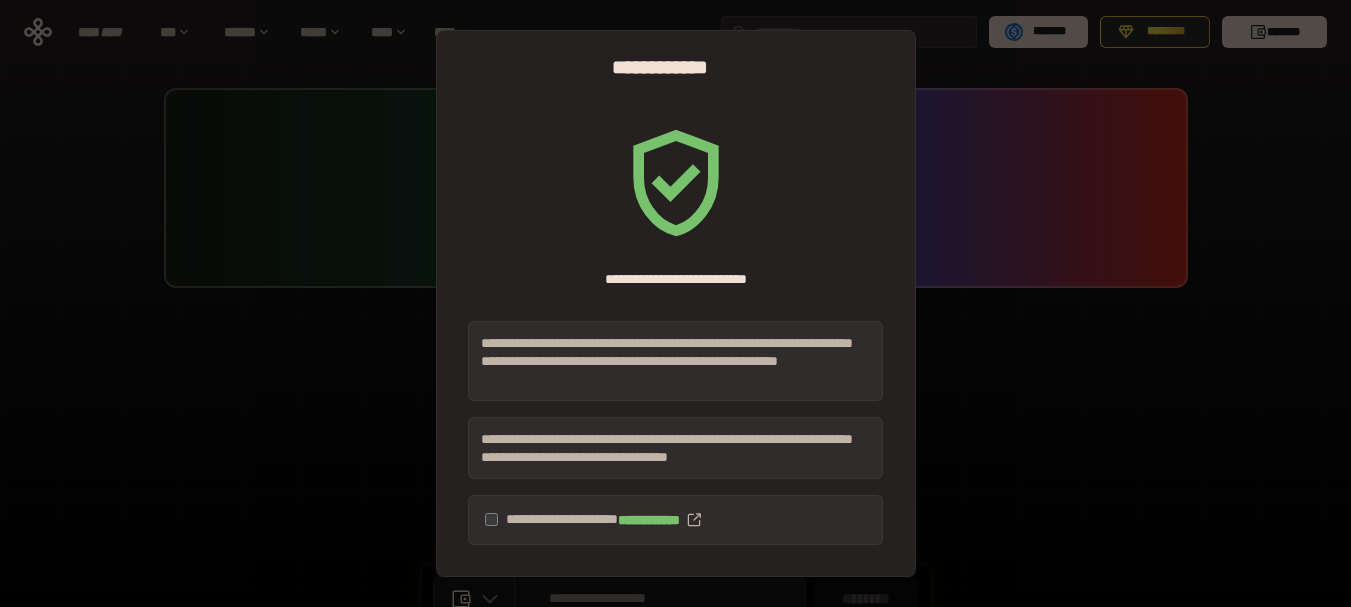 click on "********" at bounding box center (683, 599) 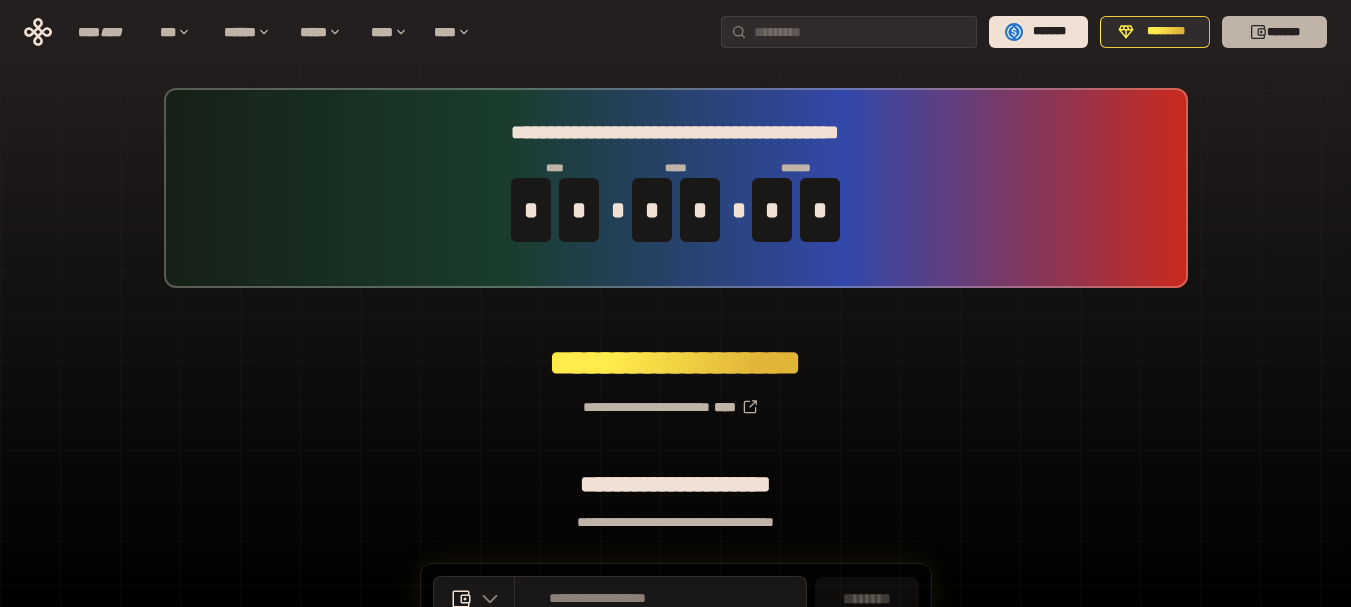 click on "*******" at bounding box center (1274, 32) 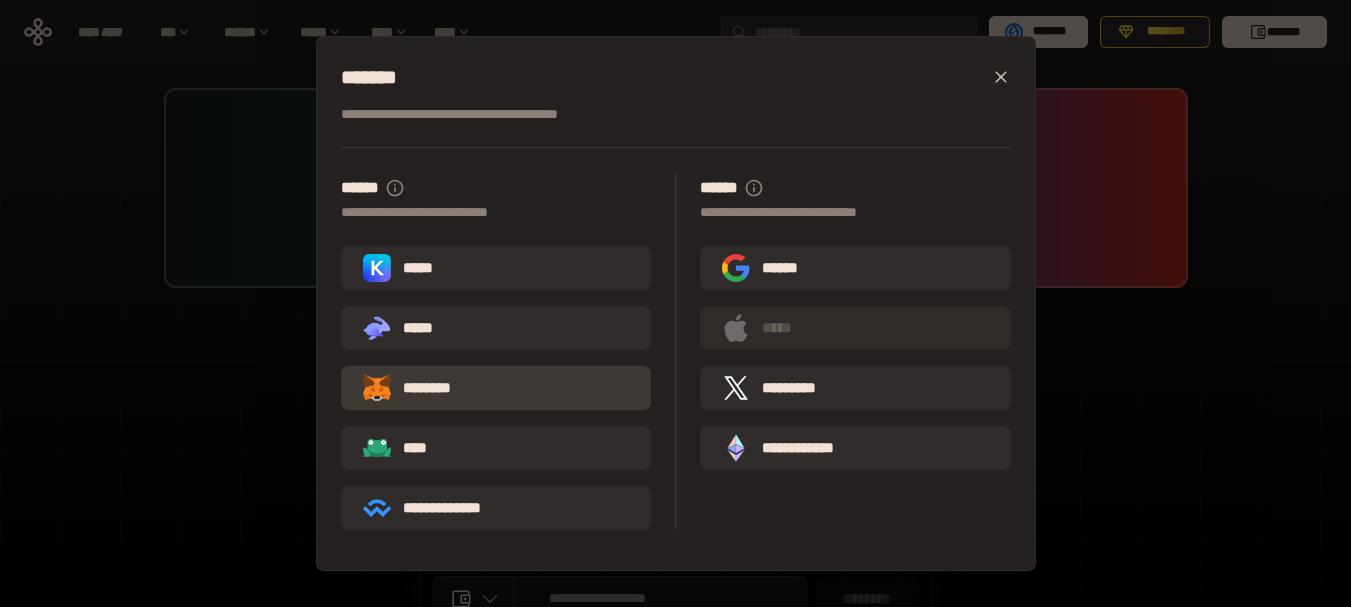 click on "********" at bounding box center [496, 388] 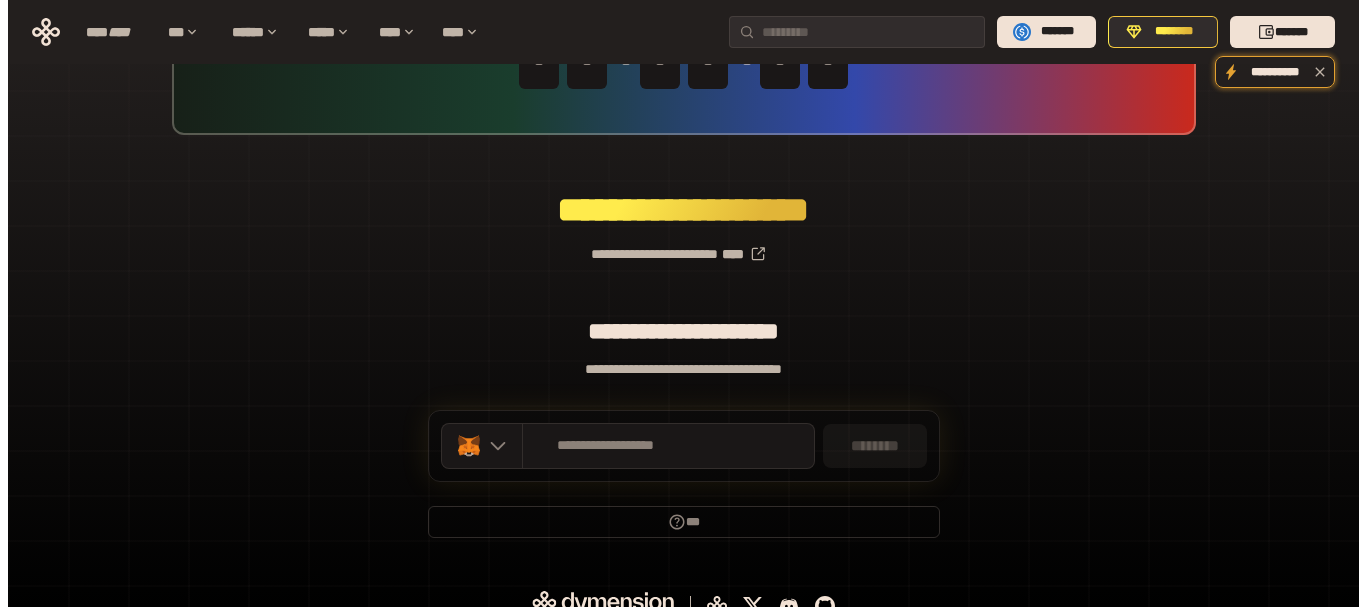 scroll, scrollTop: 176, scrollLeft: 0, axis: vertical 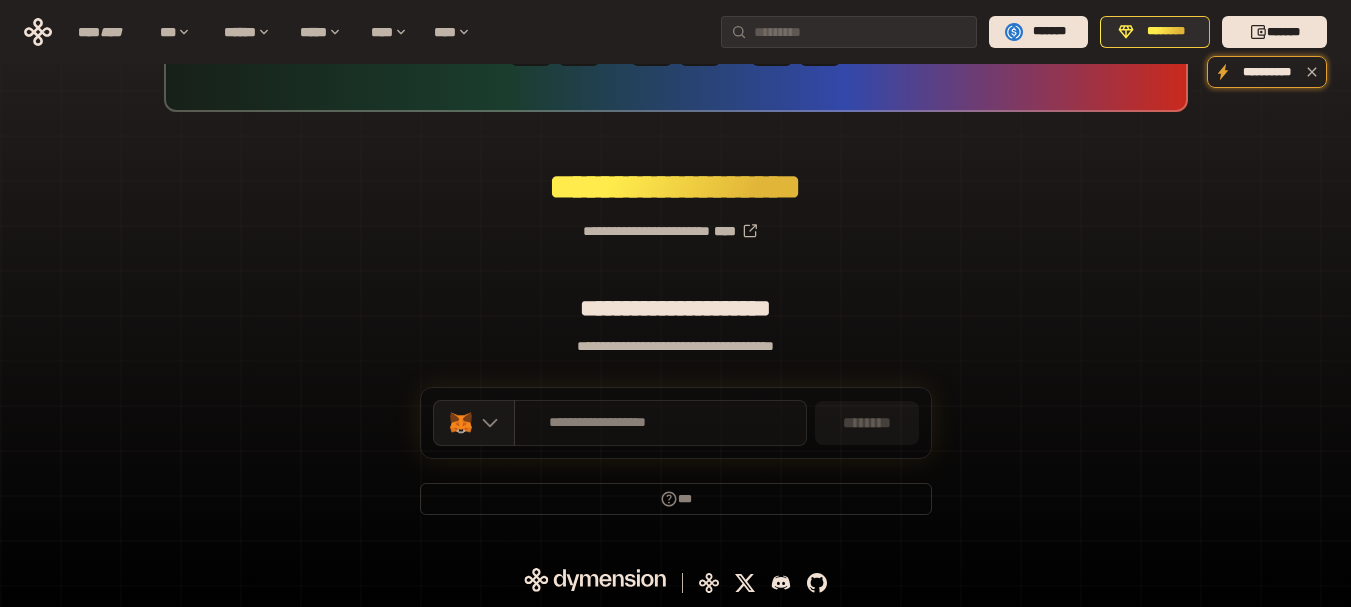 click on "**********" at bounding box center [660, 423] 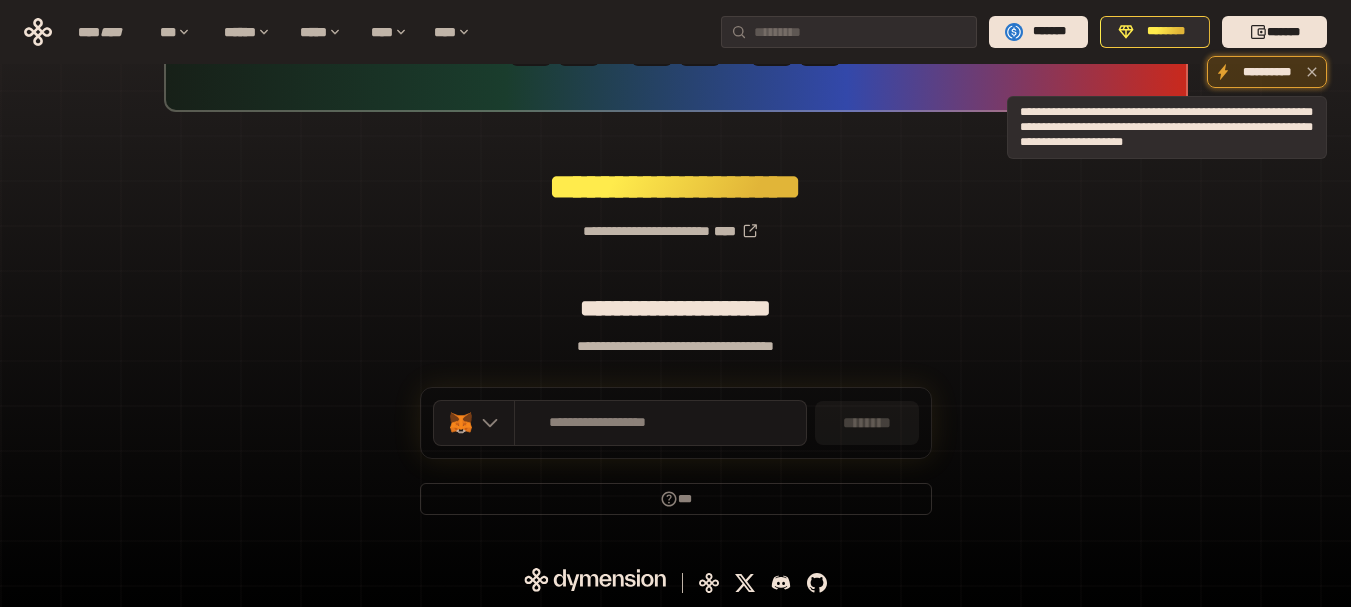 click on "**********" at bounding box center (1267, 72) 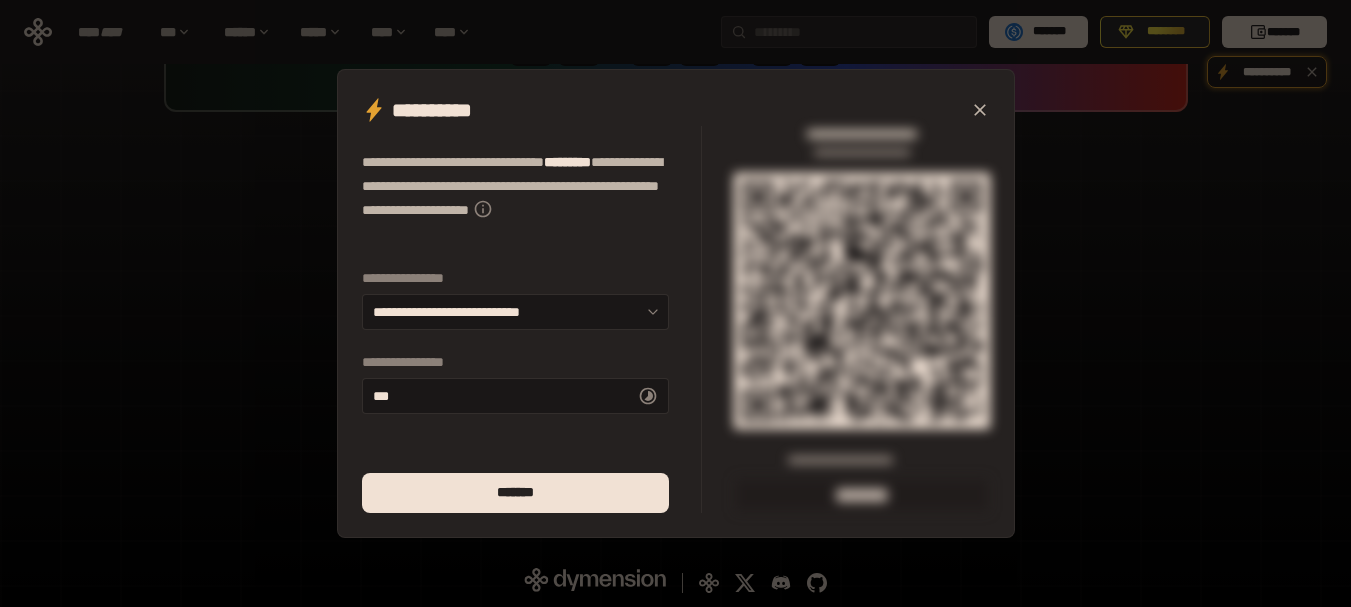 click 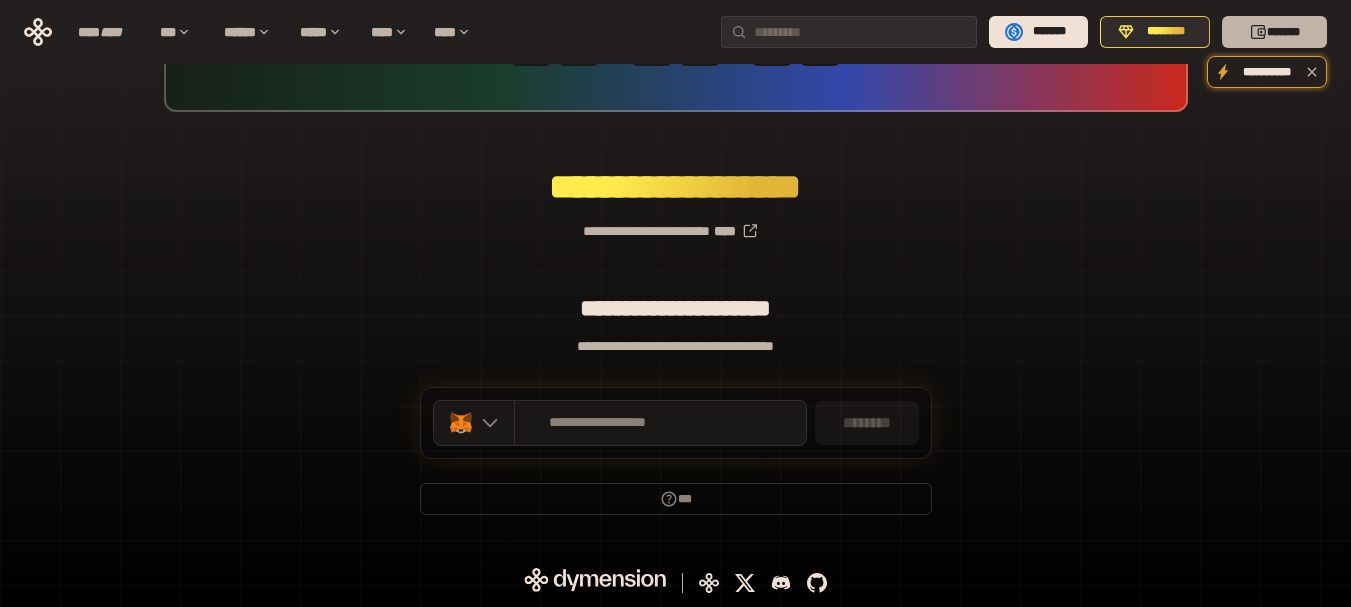 click on "*******" at bounding box center (1274, 32) 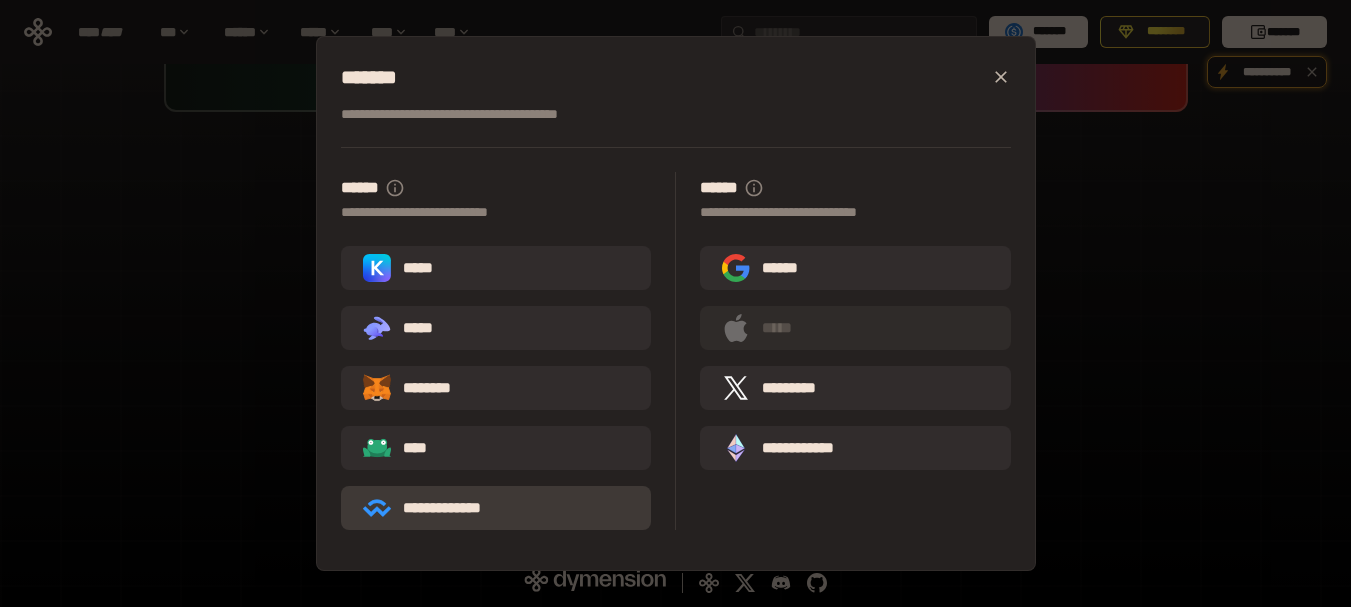 click on "**********" at bounding box center [436, 508] 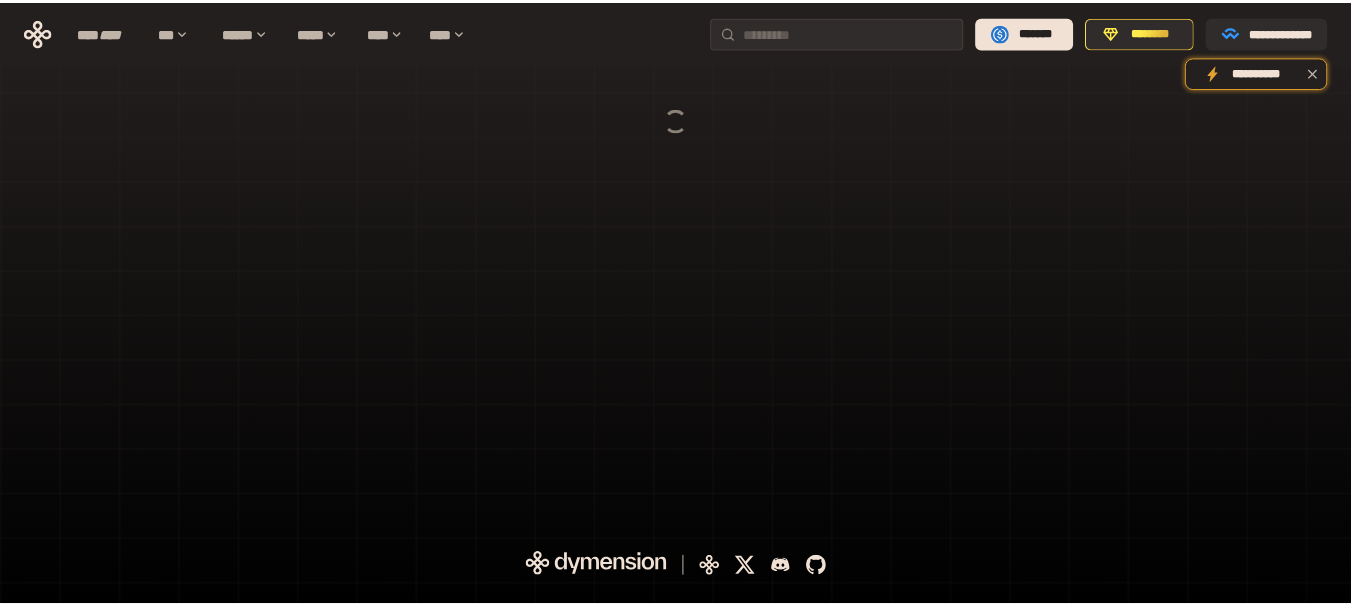 scroll, scrollTop: 0, scrollLeft: 0, axis: both 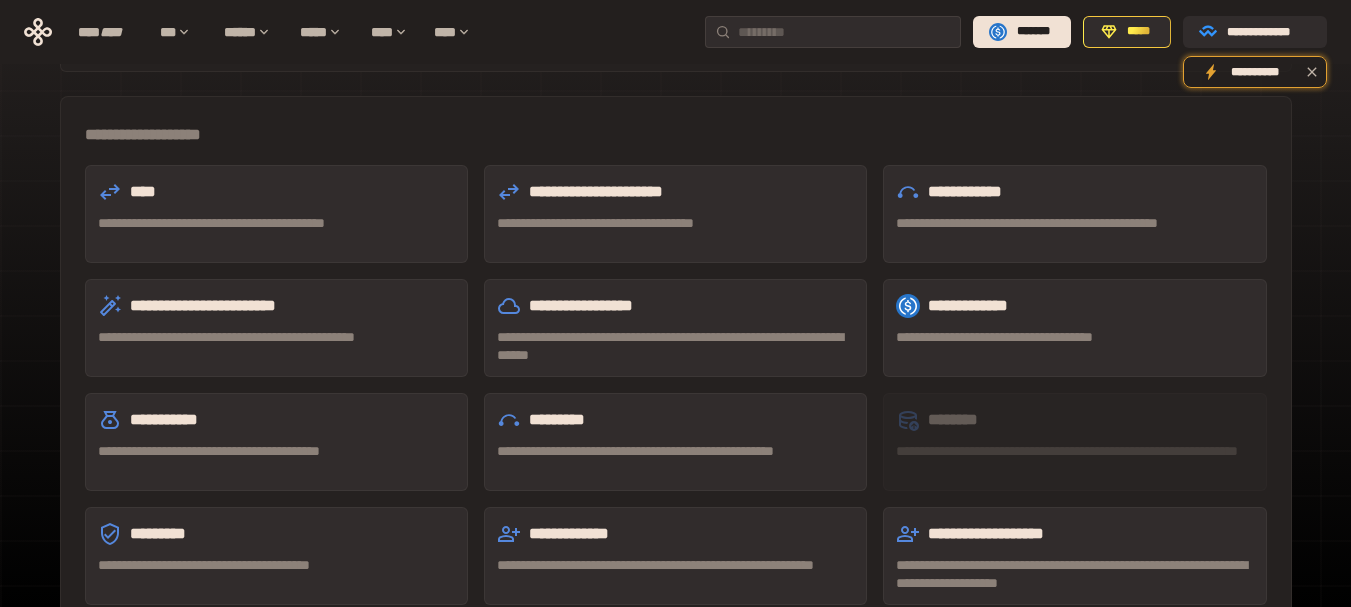 click on "**********" at bounding box center [276, 223] 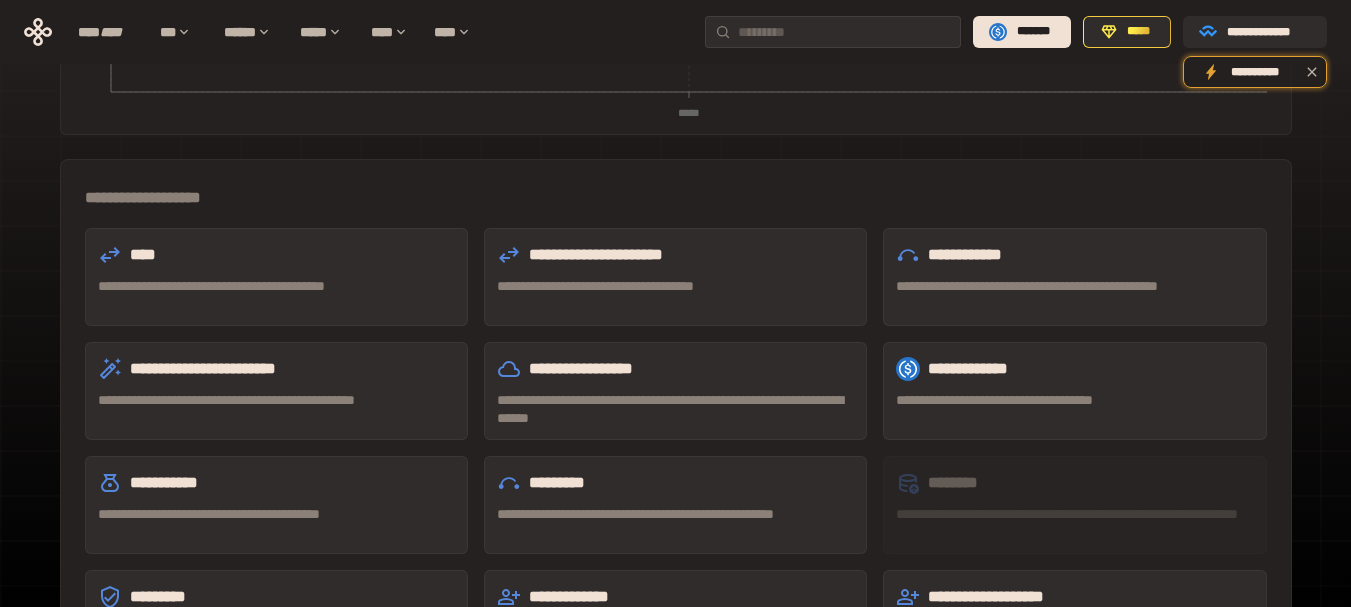 scroll, scrollTop: 501, scrollLeft: 0, axis: vertical 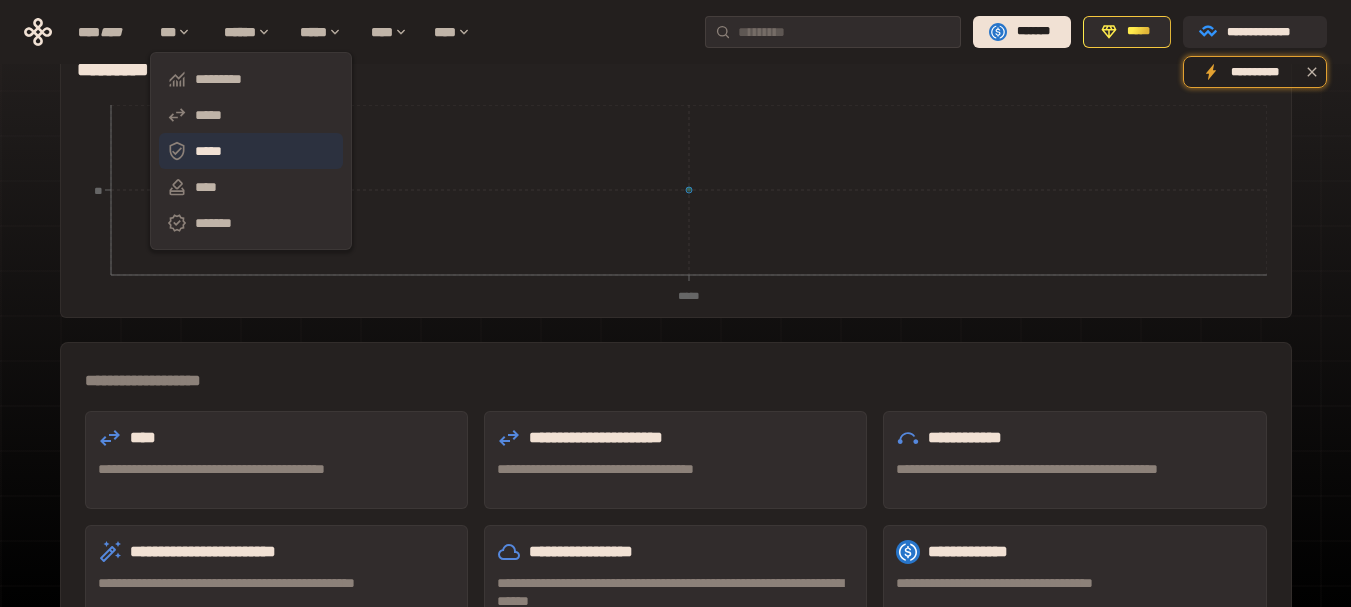 click on "*****" at bounding box center (251, 151) 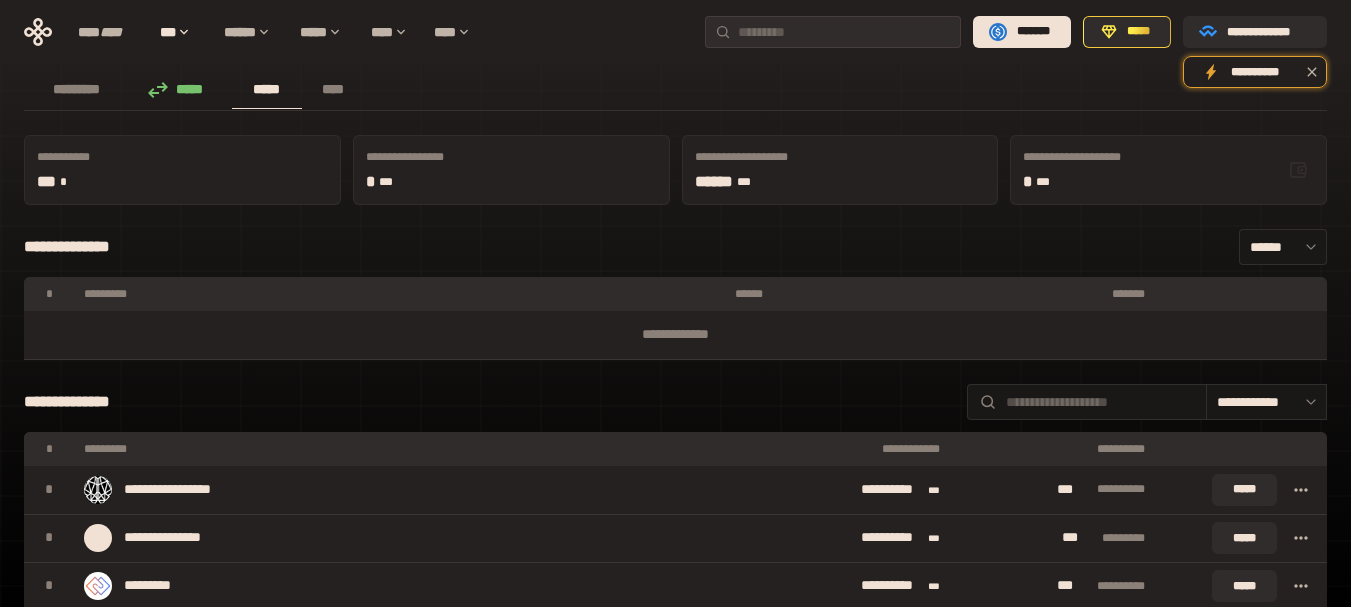 scroll, scrollTop: 320, scrollLeft: 0, axis: vertical 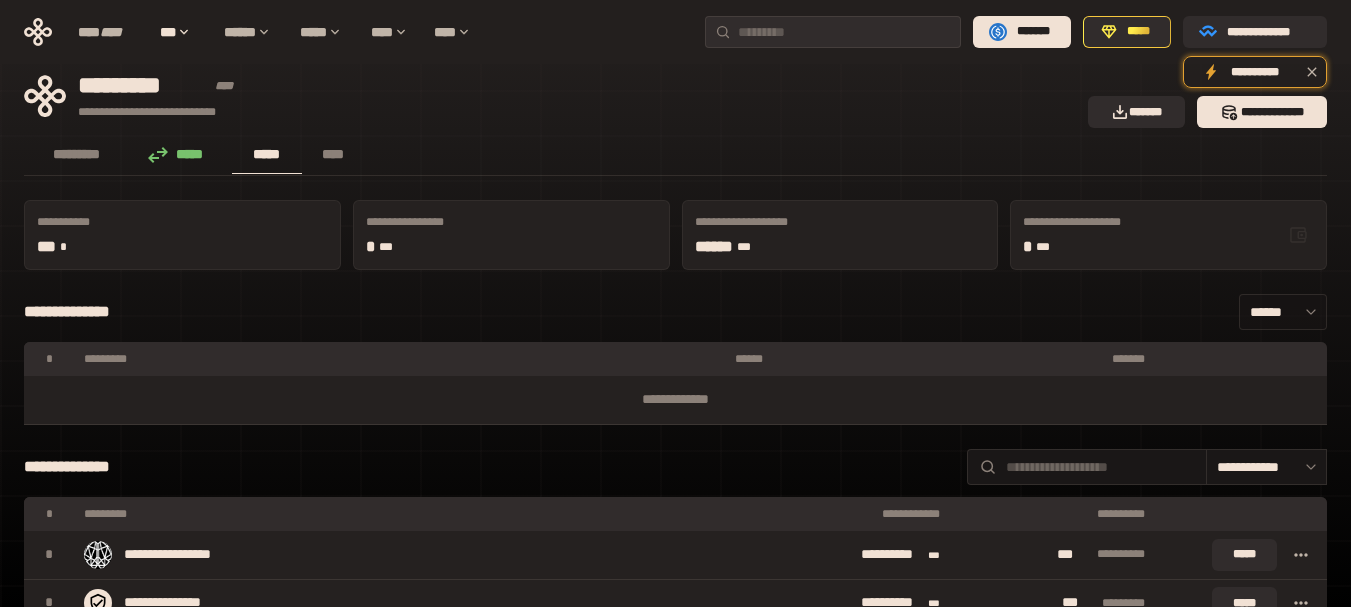 click on "******" at bounding box center [1283, 312] 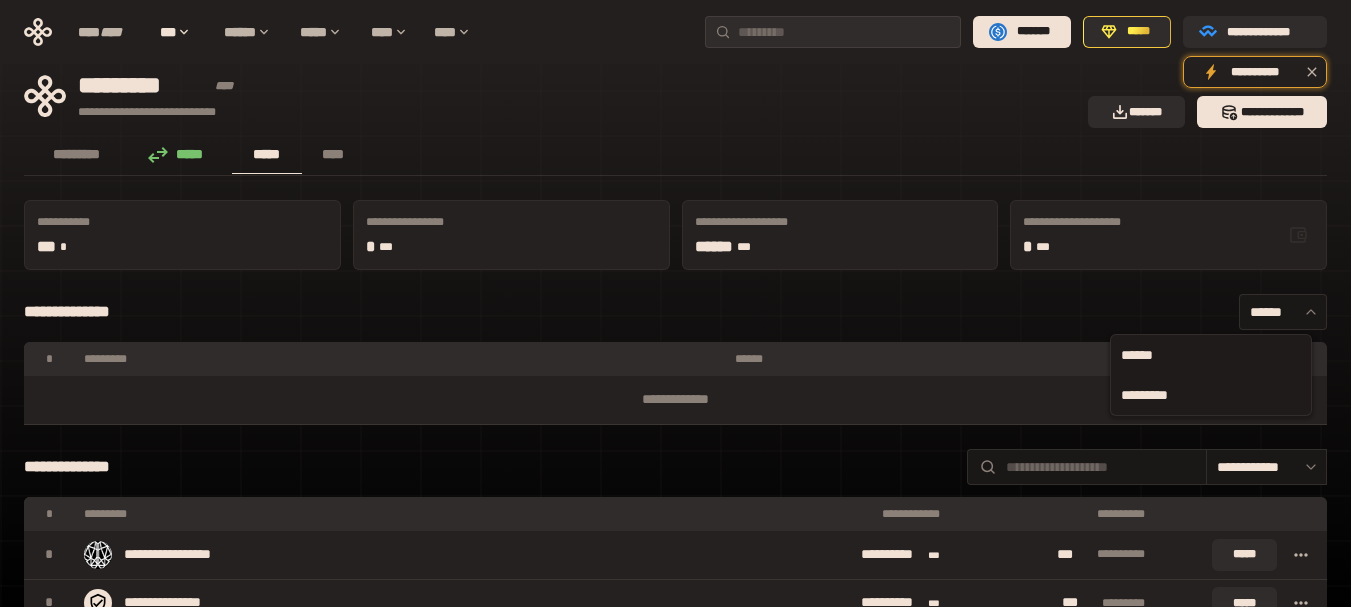 click on "*********" at bounding box center (1211, 395) 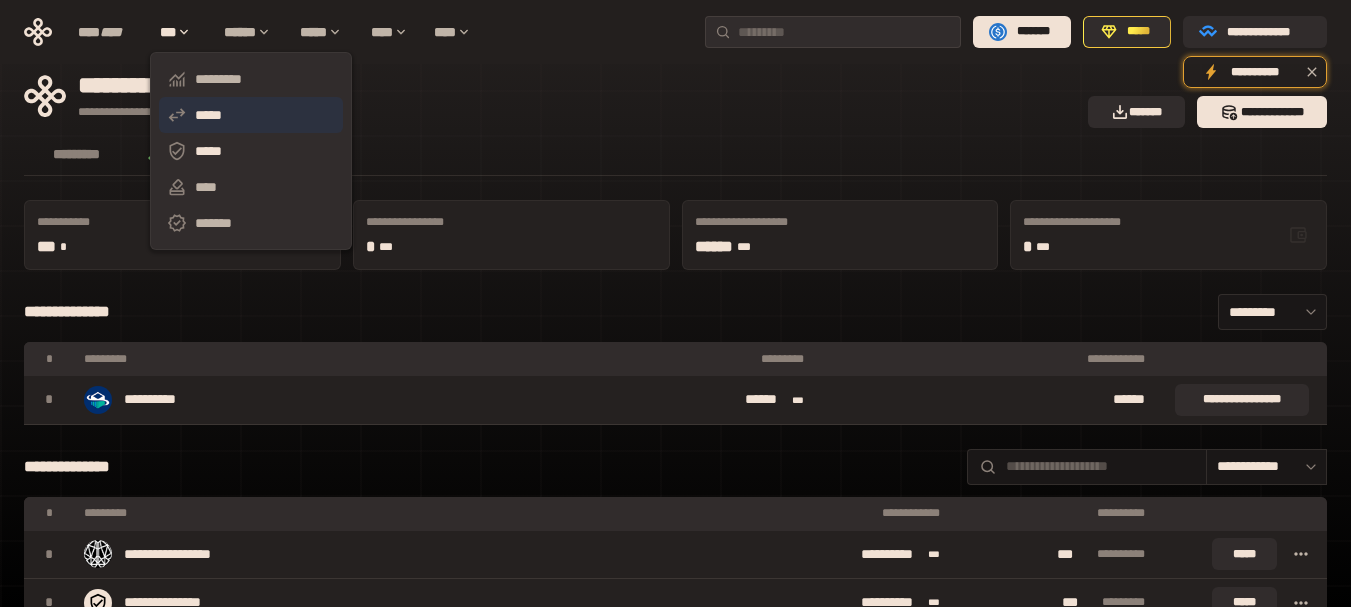 click on "*****" at bounding box center (251, 115) 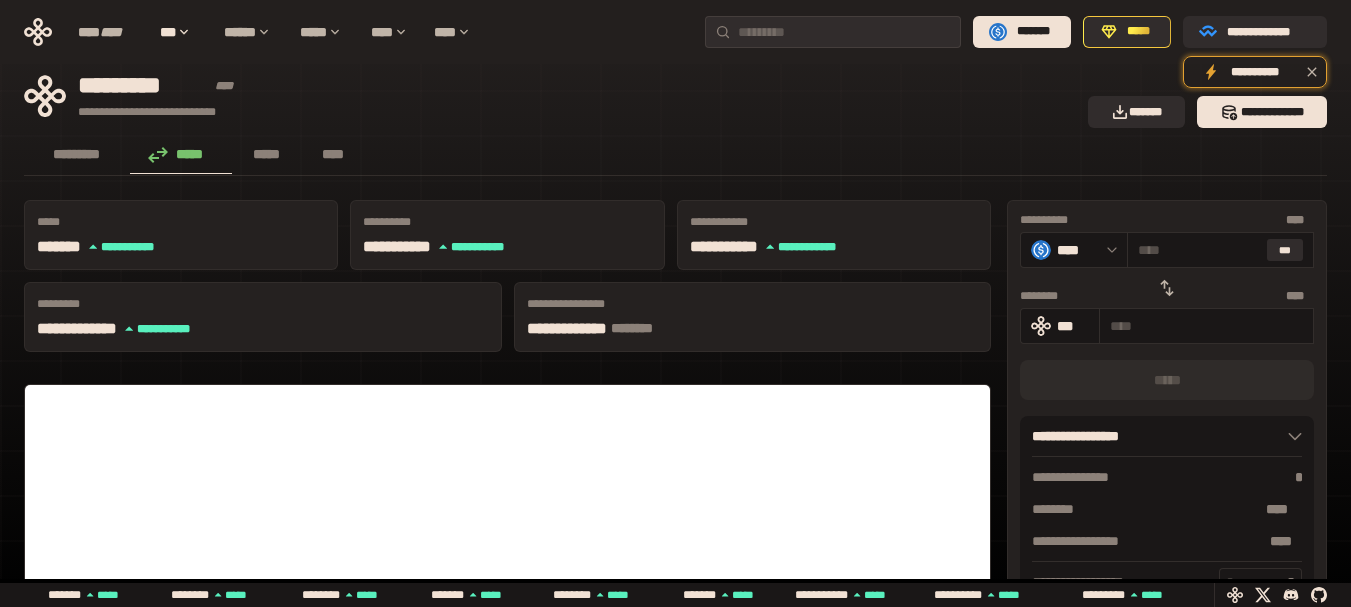 click 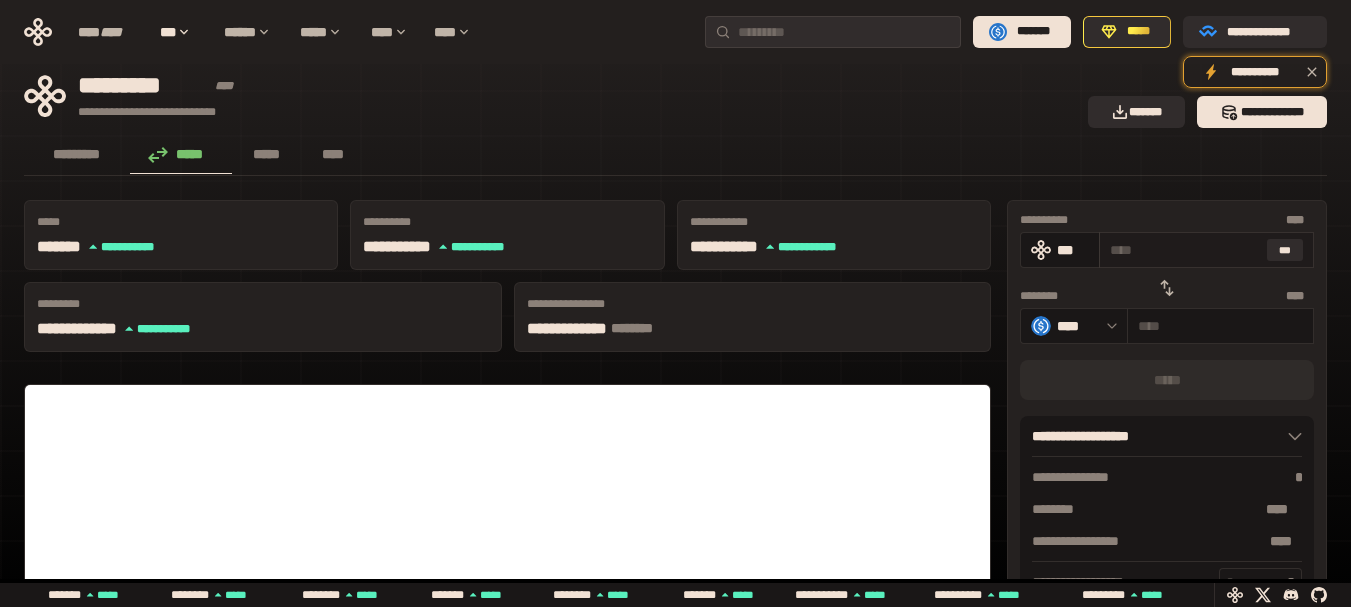 click at bounding box center (1184, 250) 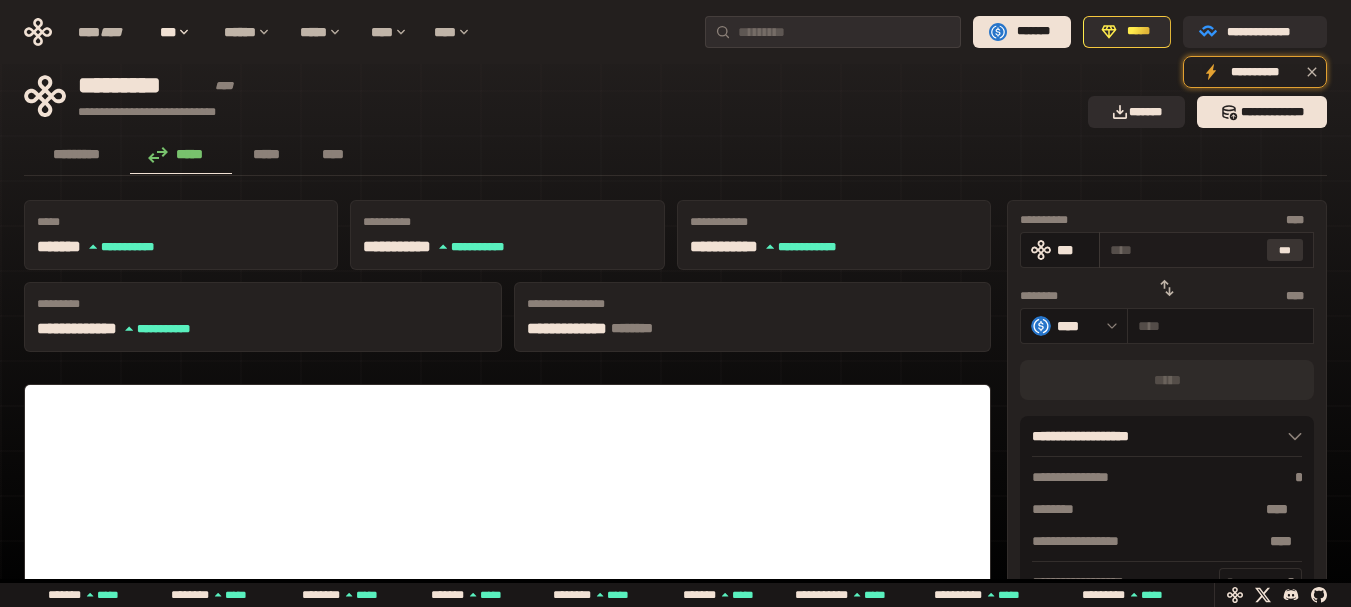 click on "***" at bounding box center [1285, 250] 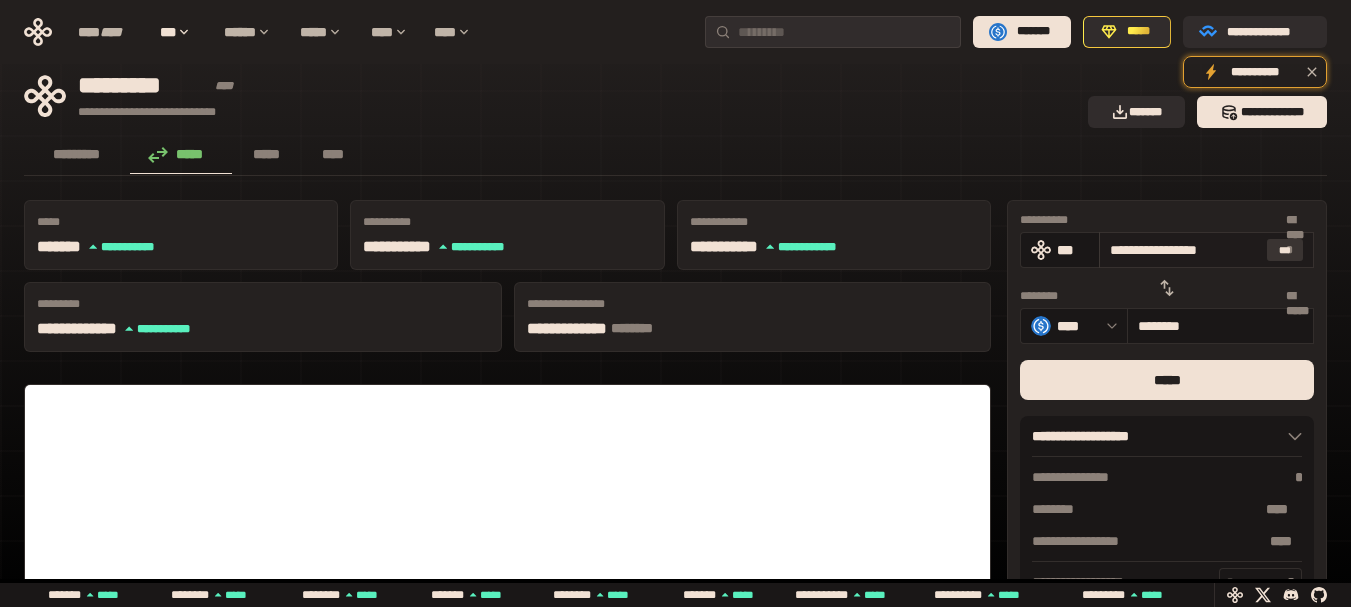 type on "********" 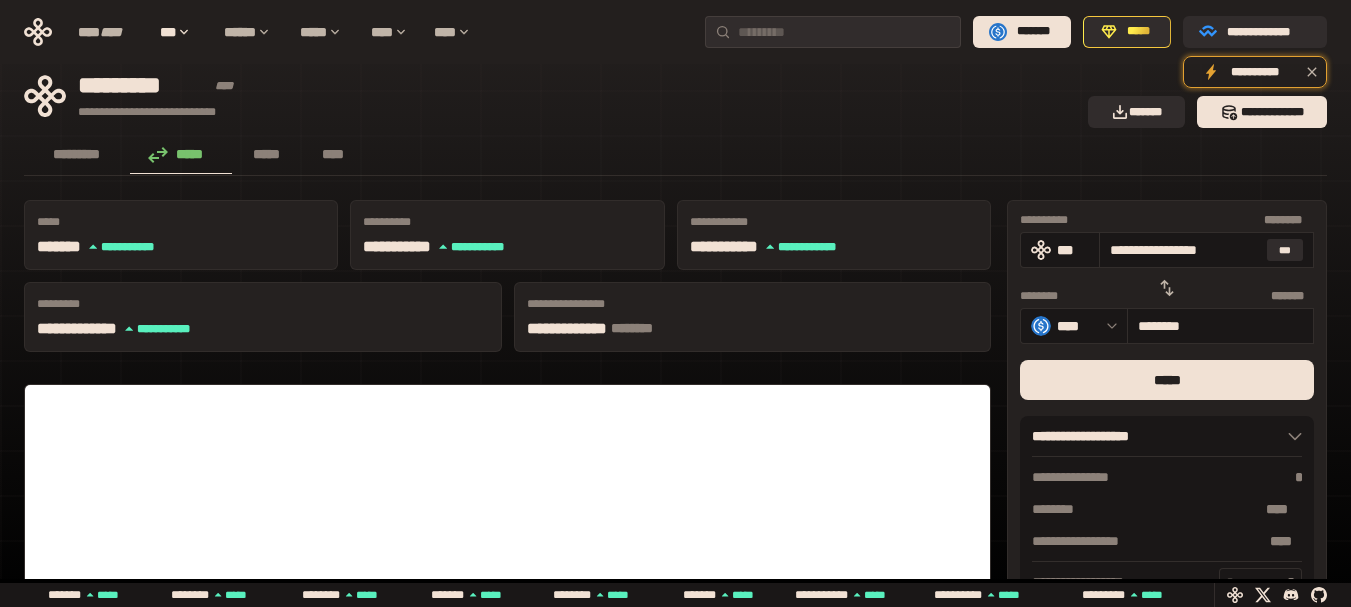 drag, startPoint x: 1252, startPoint y: 249, endPoint x: 920, endPoint y: 273, distance: 332.86633 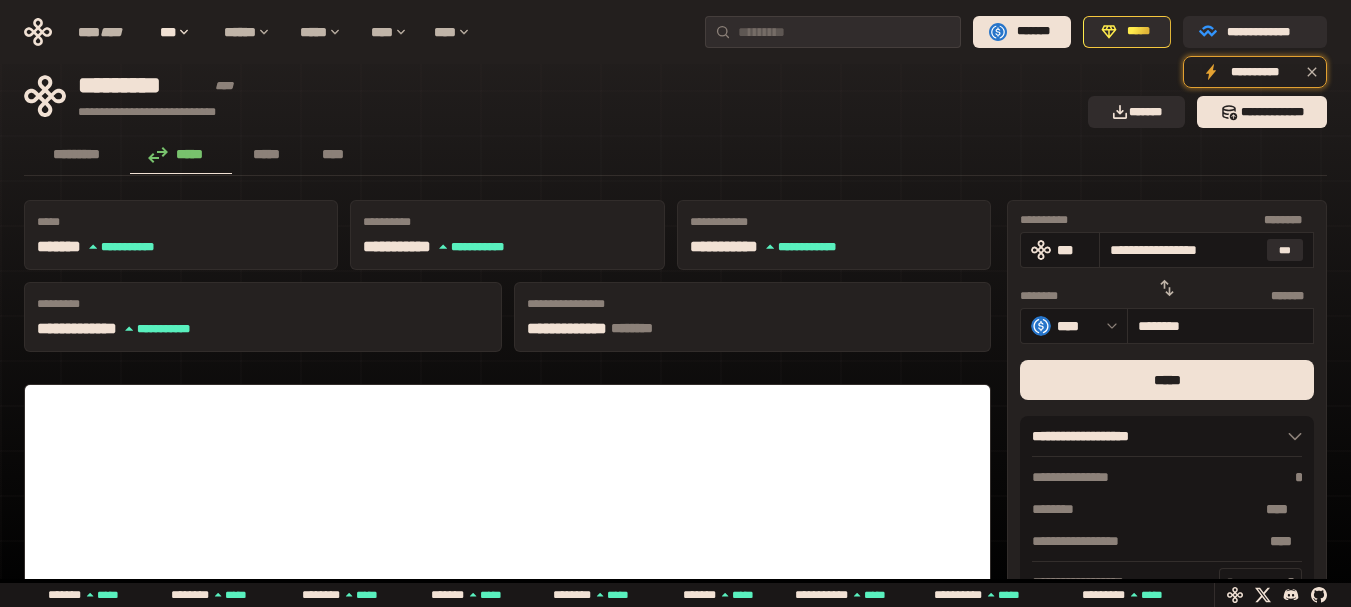 click on "**********" at bounding box center (675, 804) 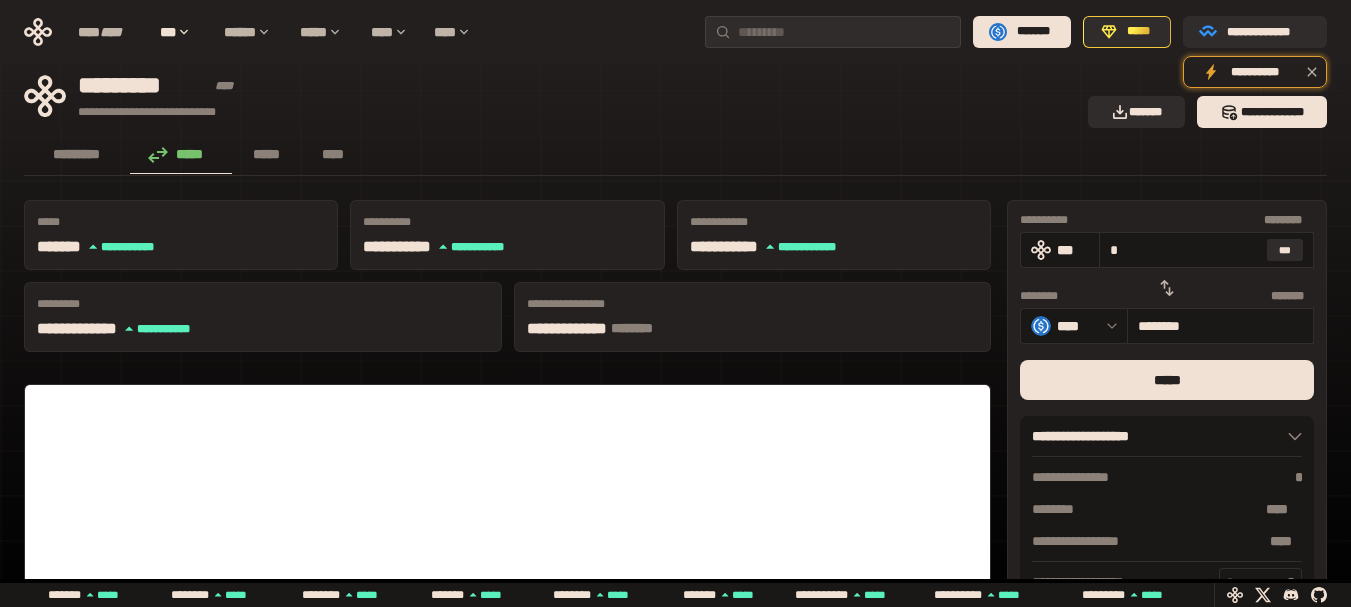 type on "********" 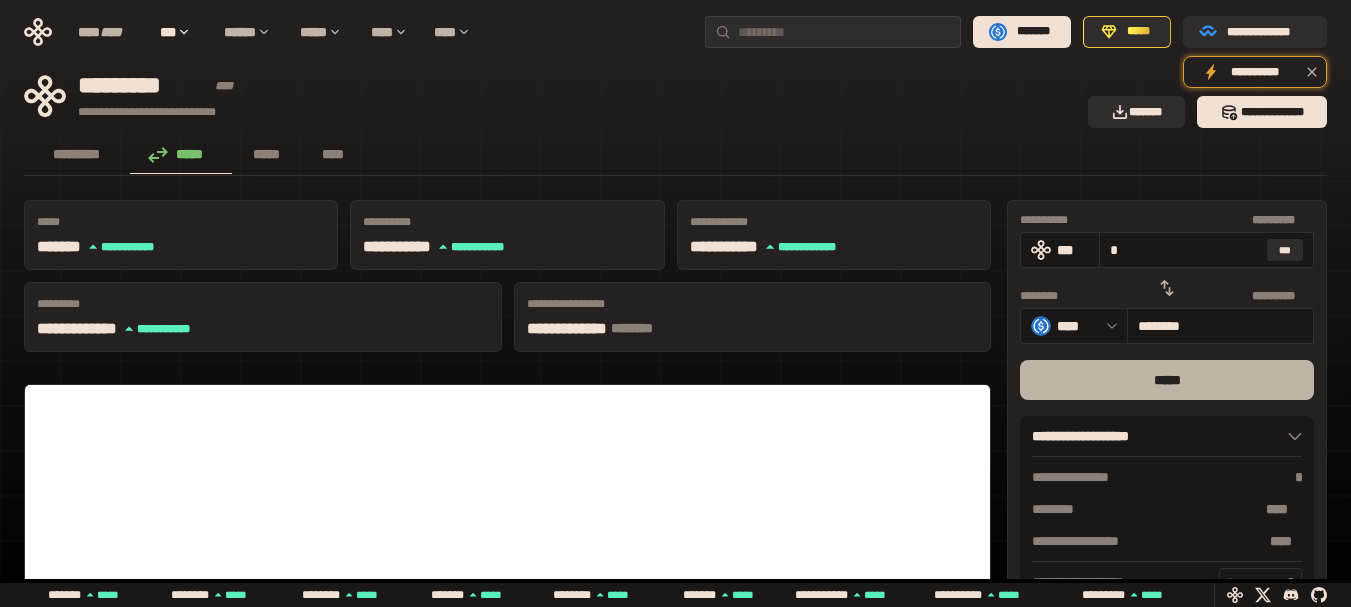type on "*" 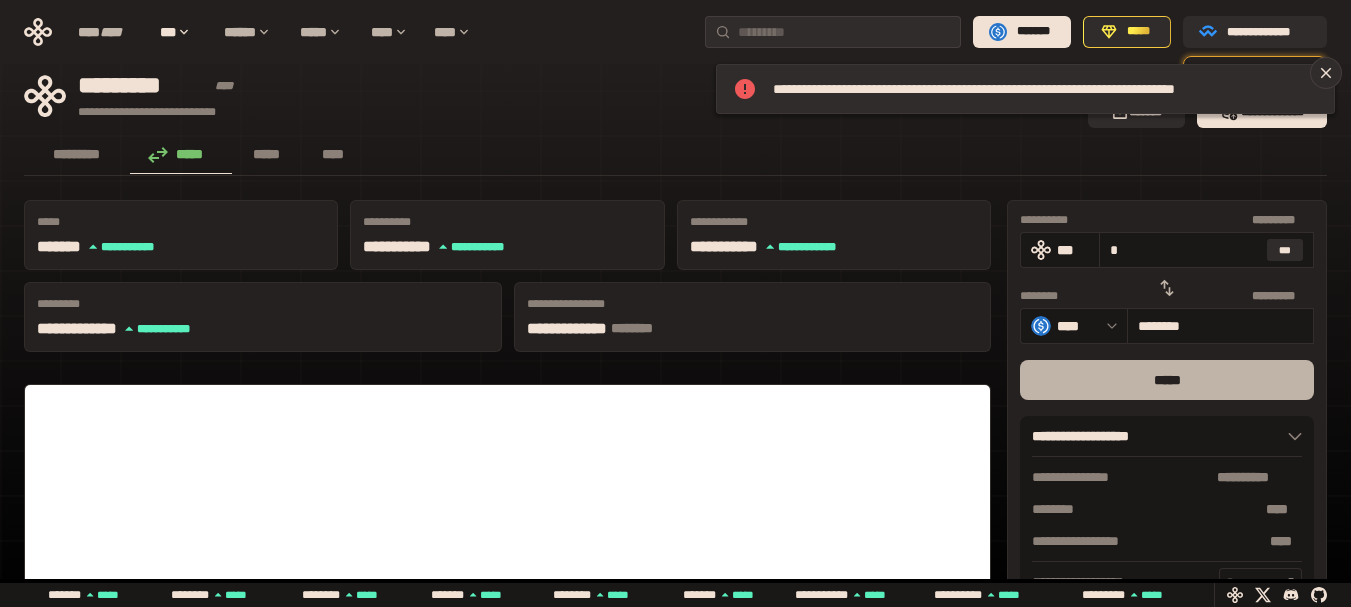 click on "*****" at bounding box center [1167, 380] 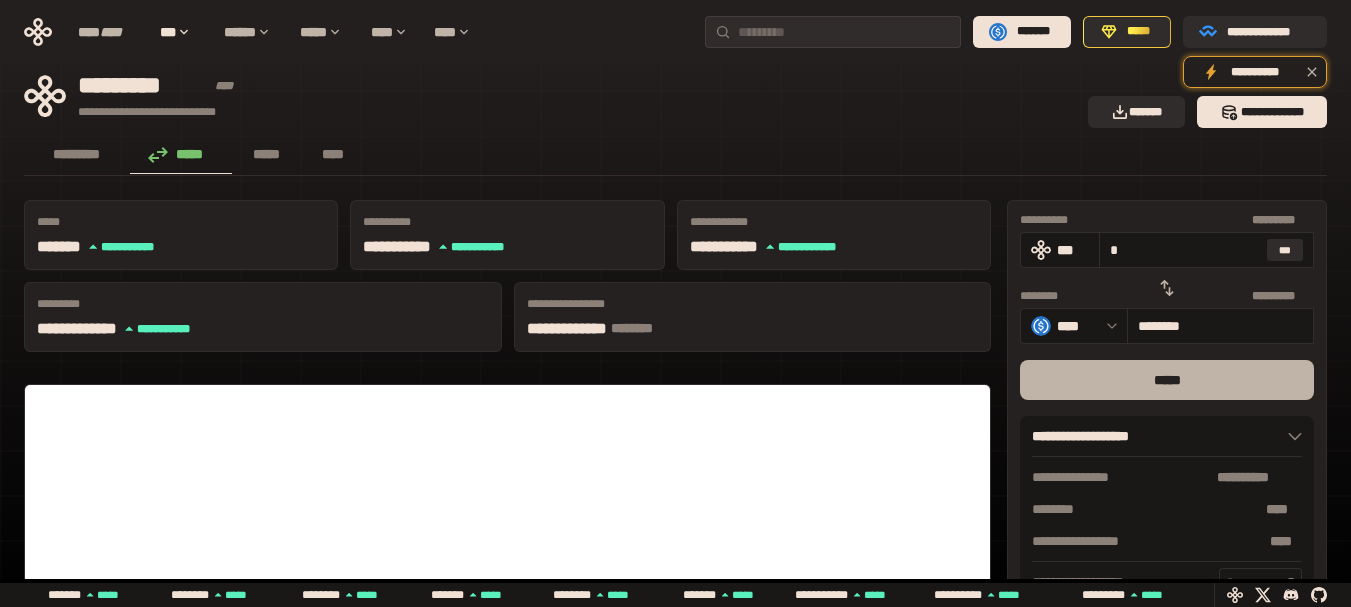 click on "*****" at bounding box center (1167, 380) 